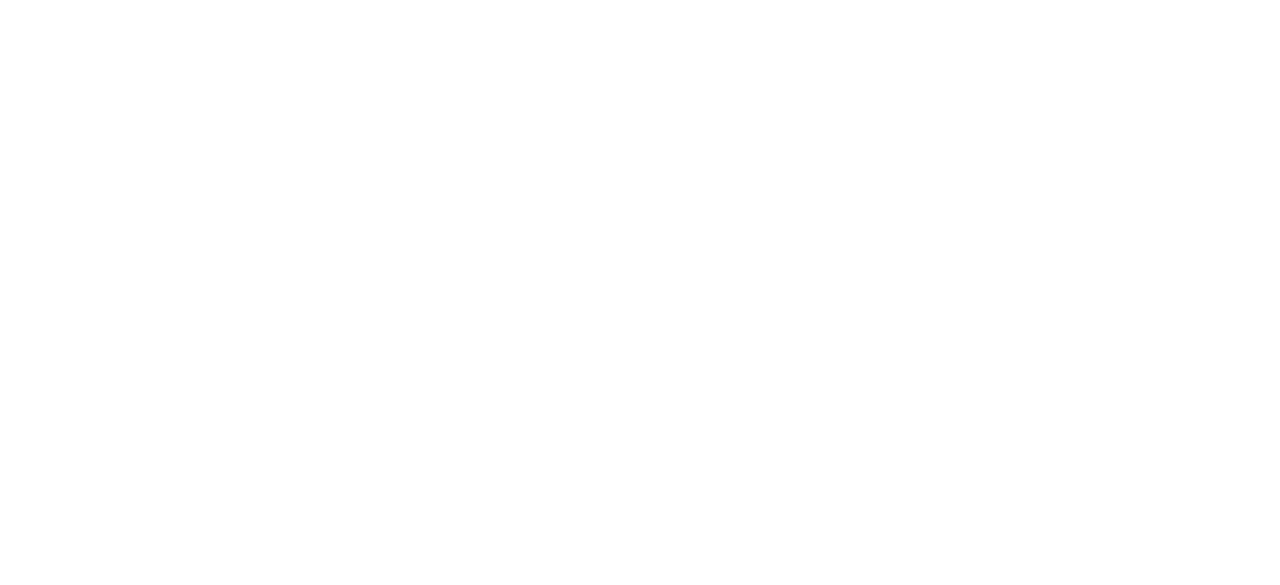 scroll, scrollTop: 0, scrollLeft: 0, axis: both 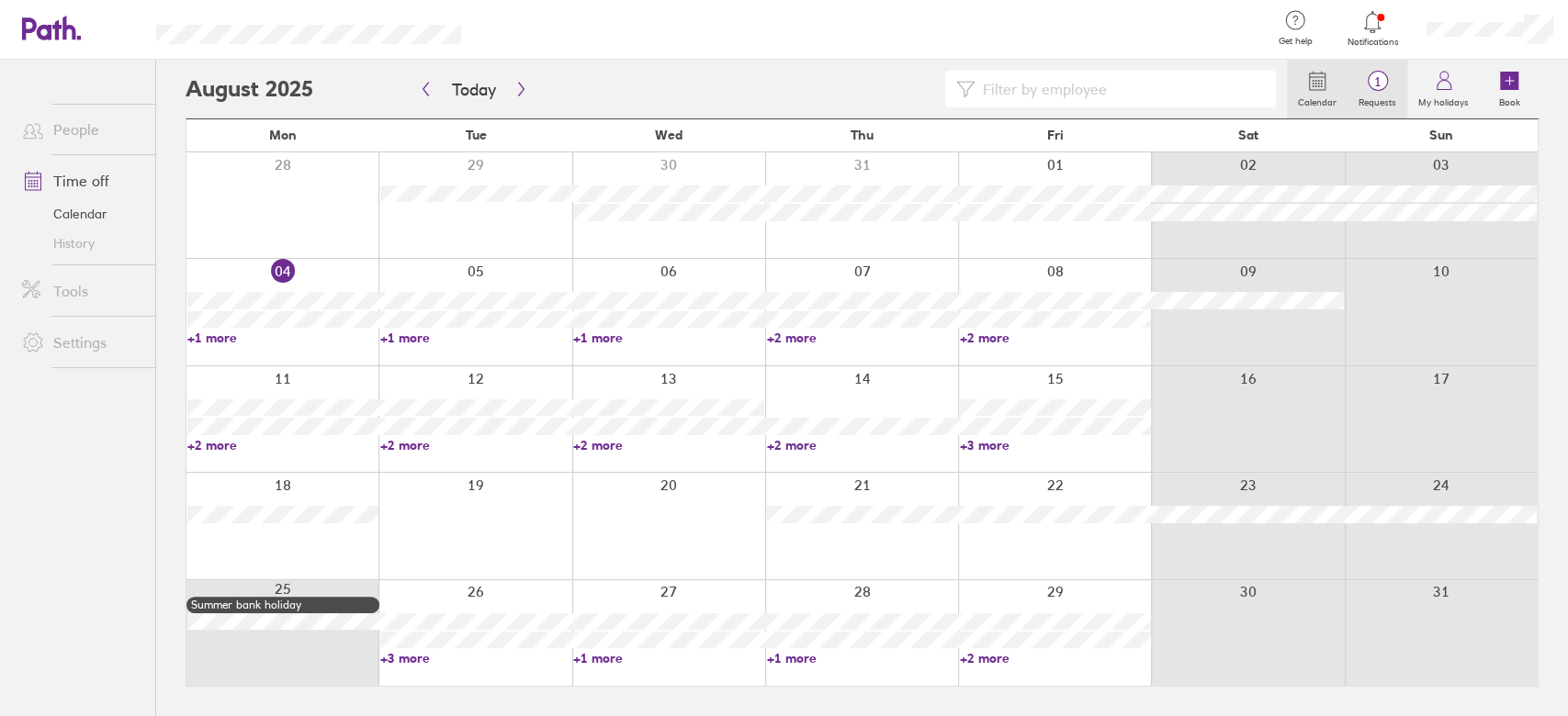 click on "1" at bounding box center (1377, 82) 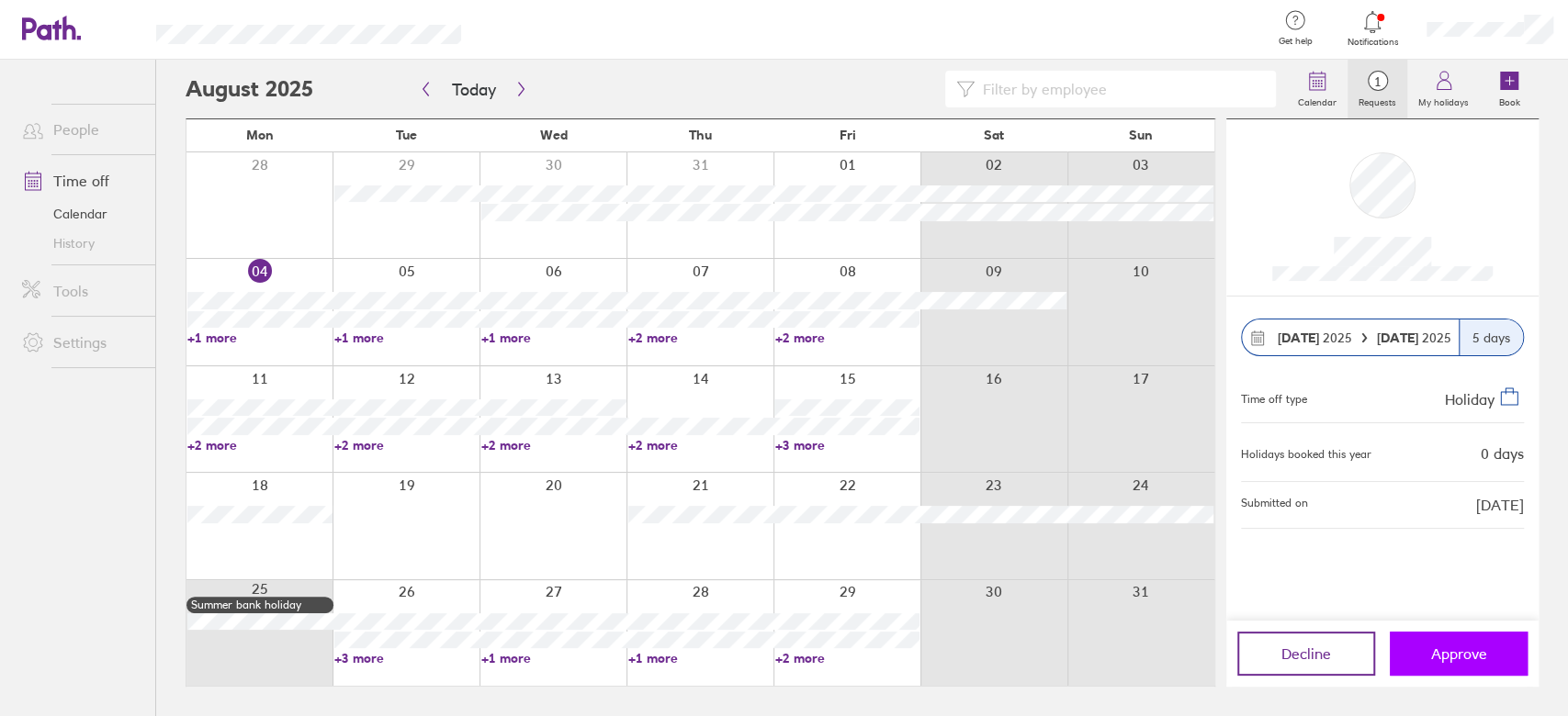 click on "Approve" at bounding box center (1459, 654) 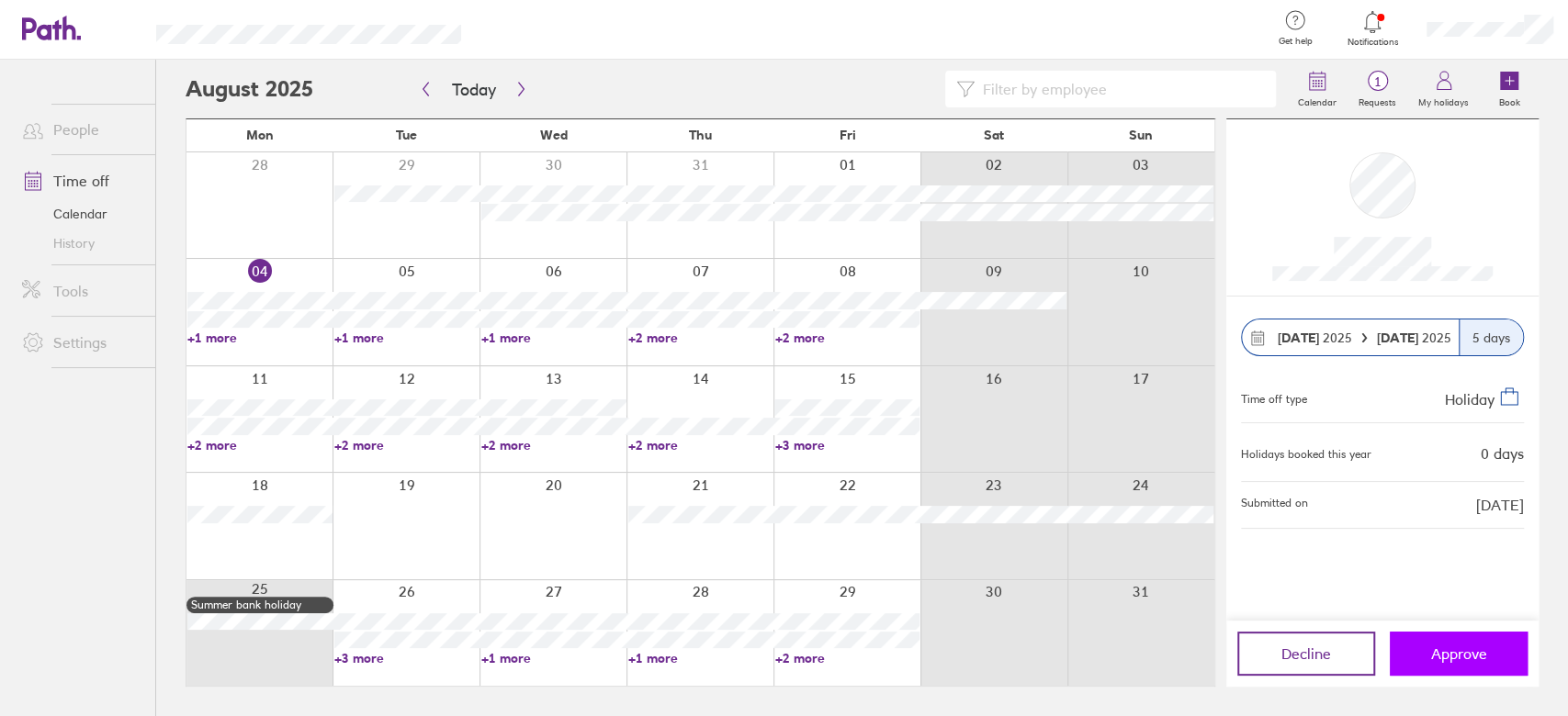 click on "Approve" at bounding box center [1459, 654] 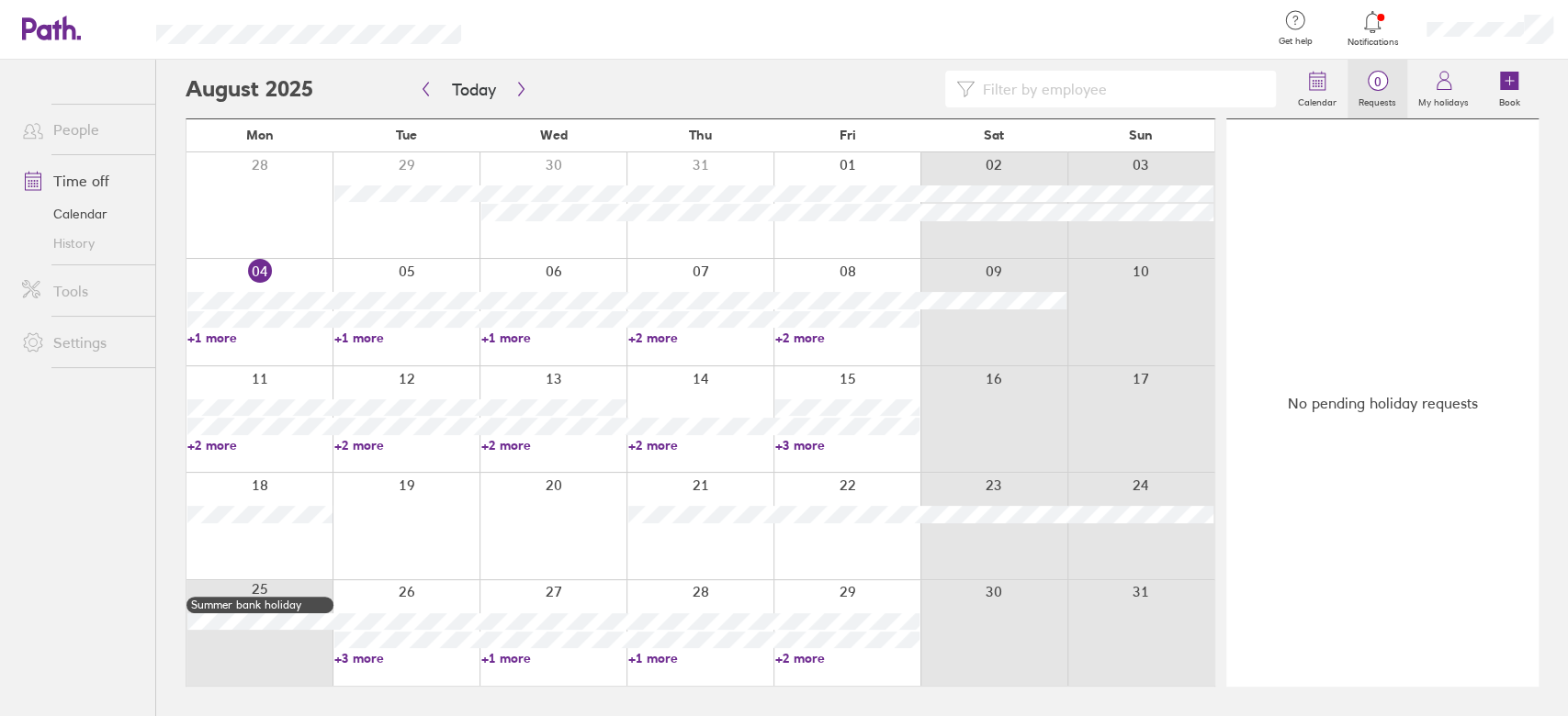 click on "Requests" at bounding box center (1377, 100) 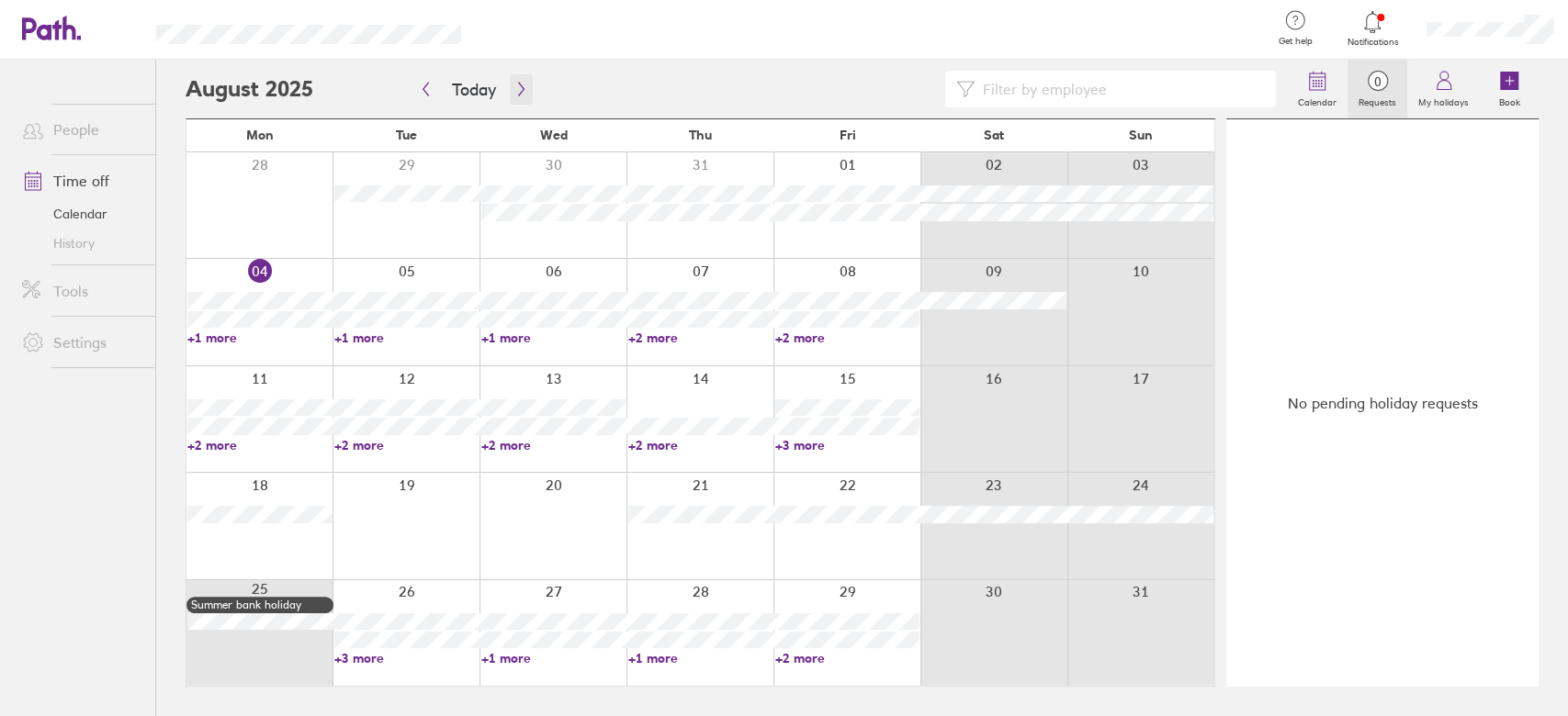 click 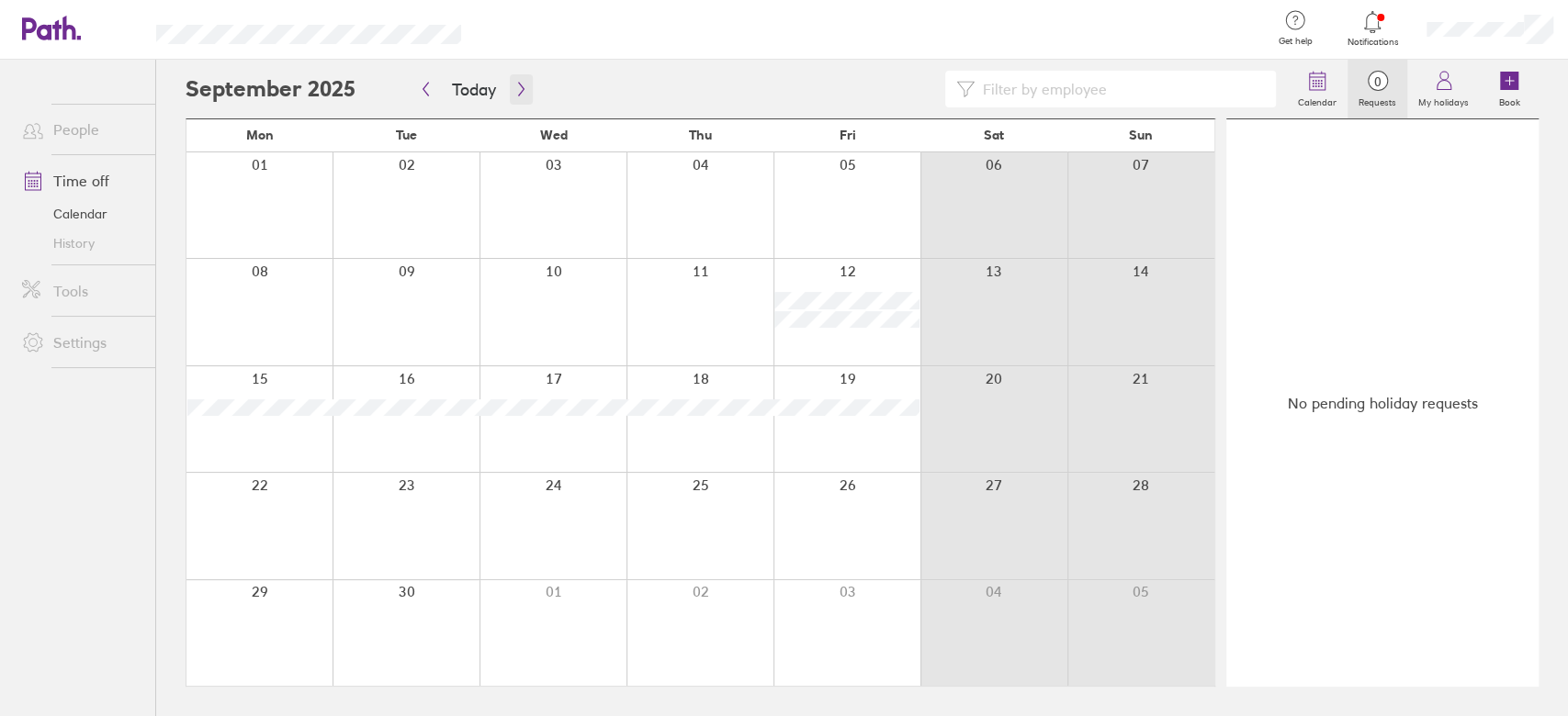 click 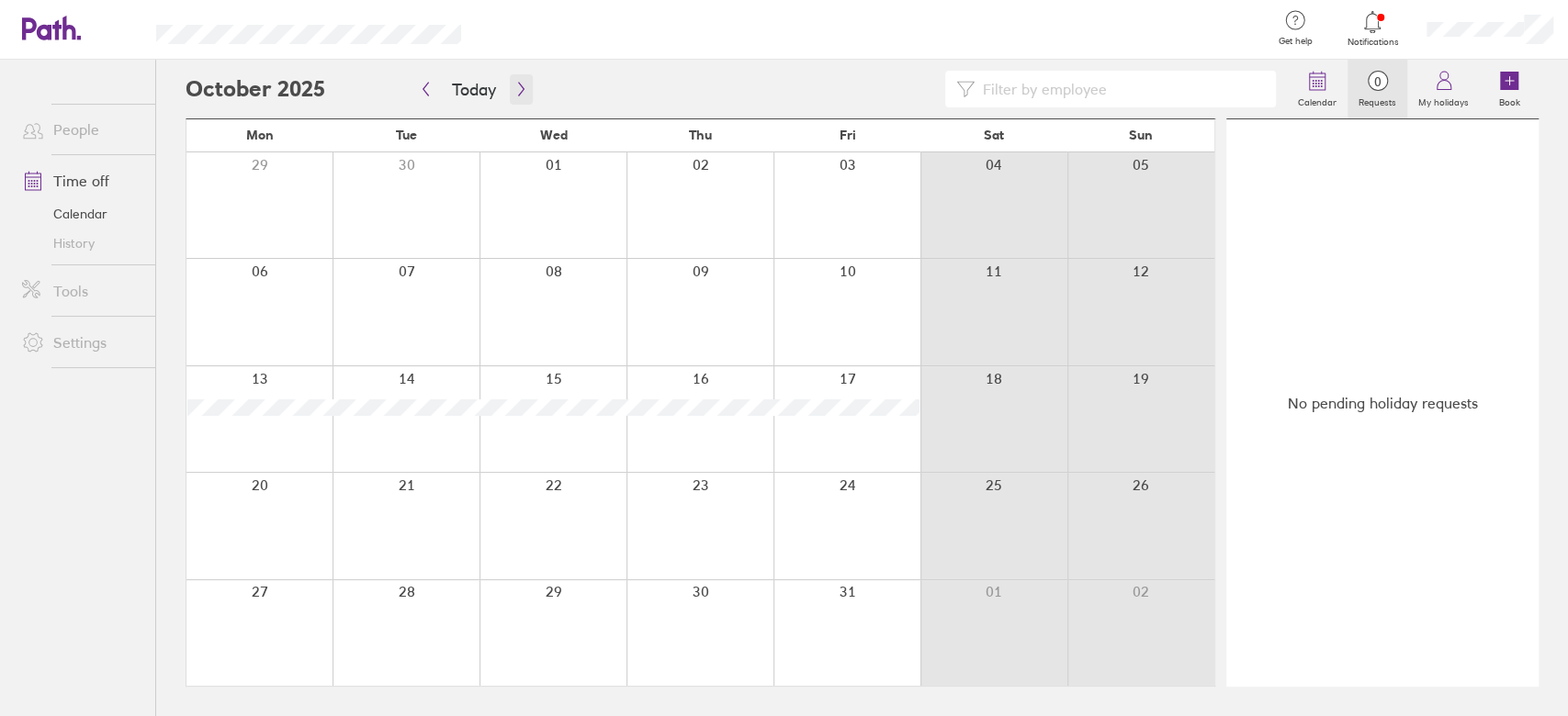 click 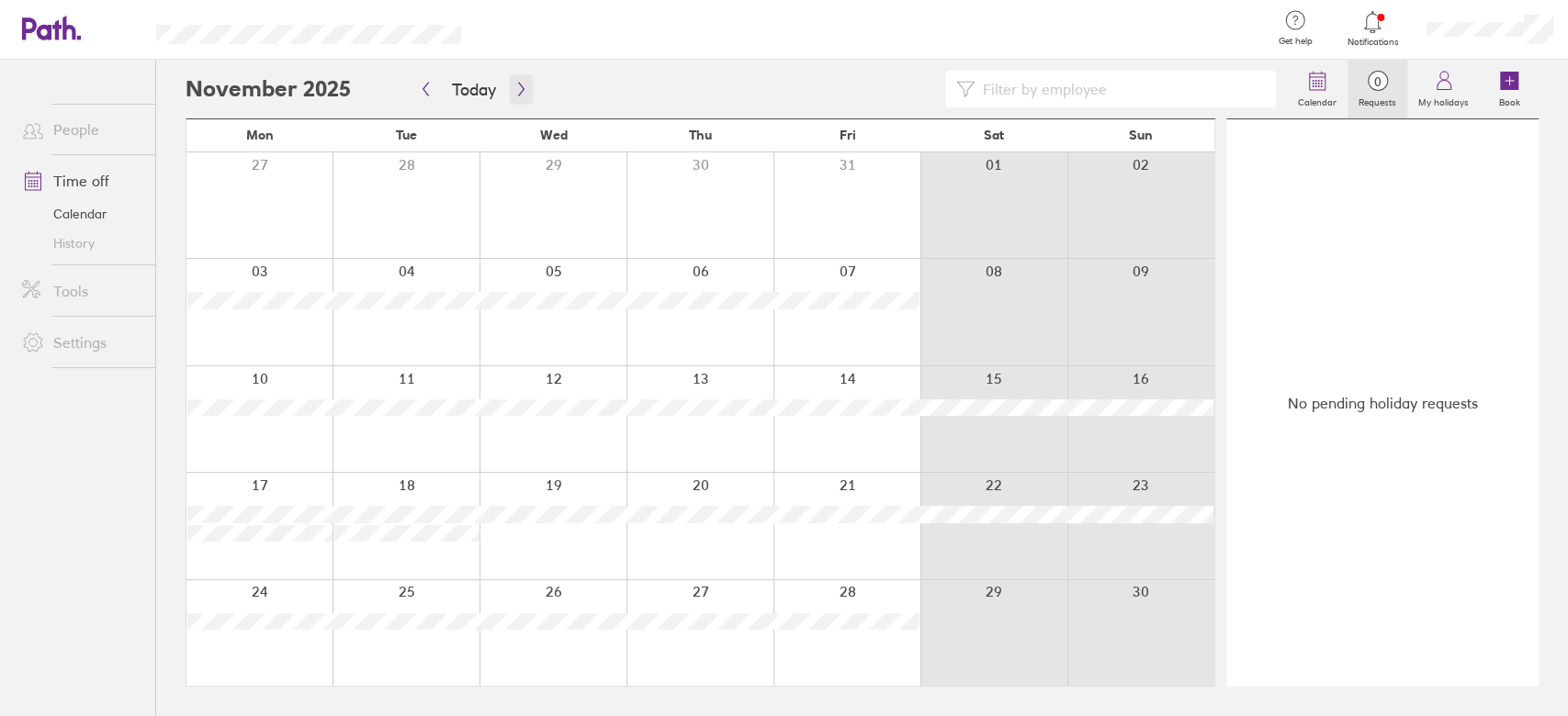 click 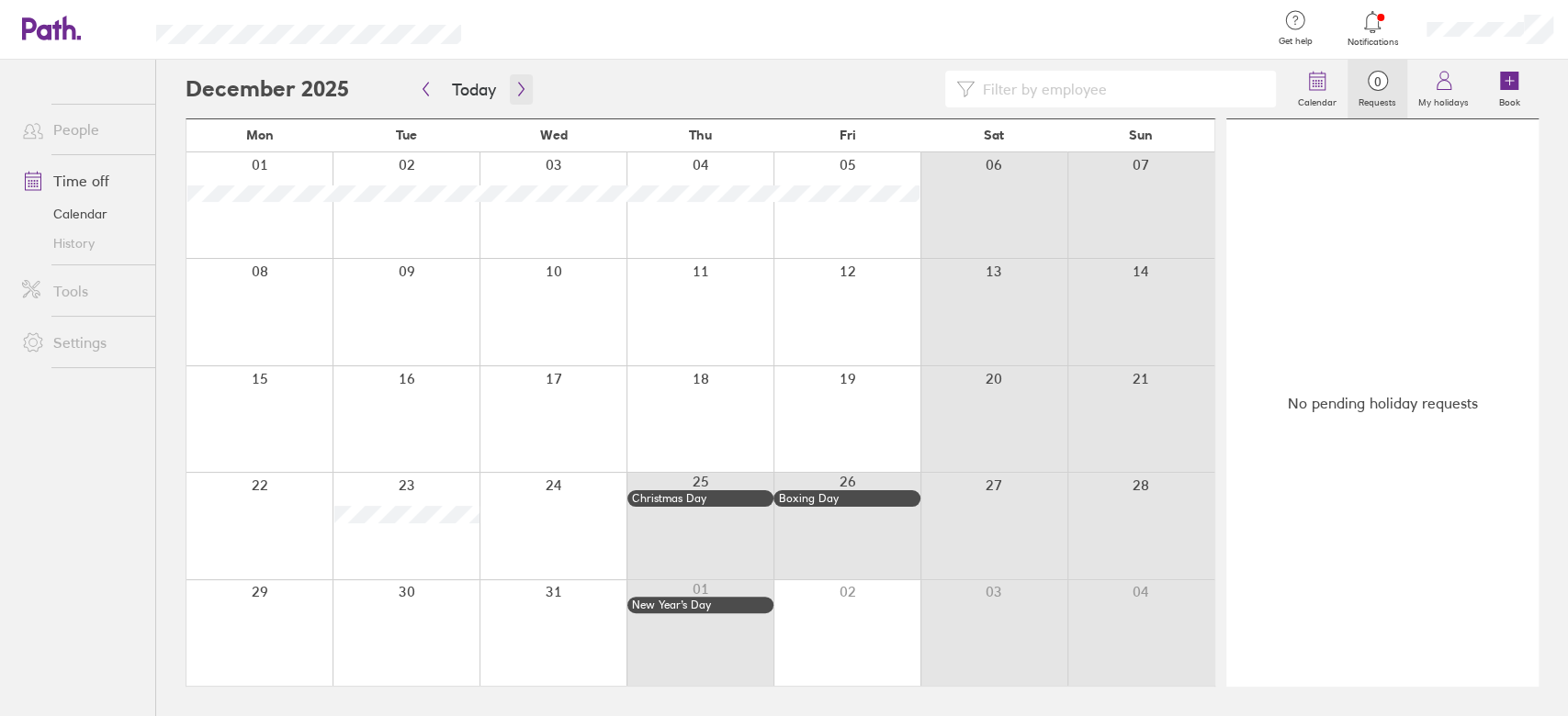 click at bounding box center (521, 89) 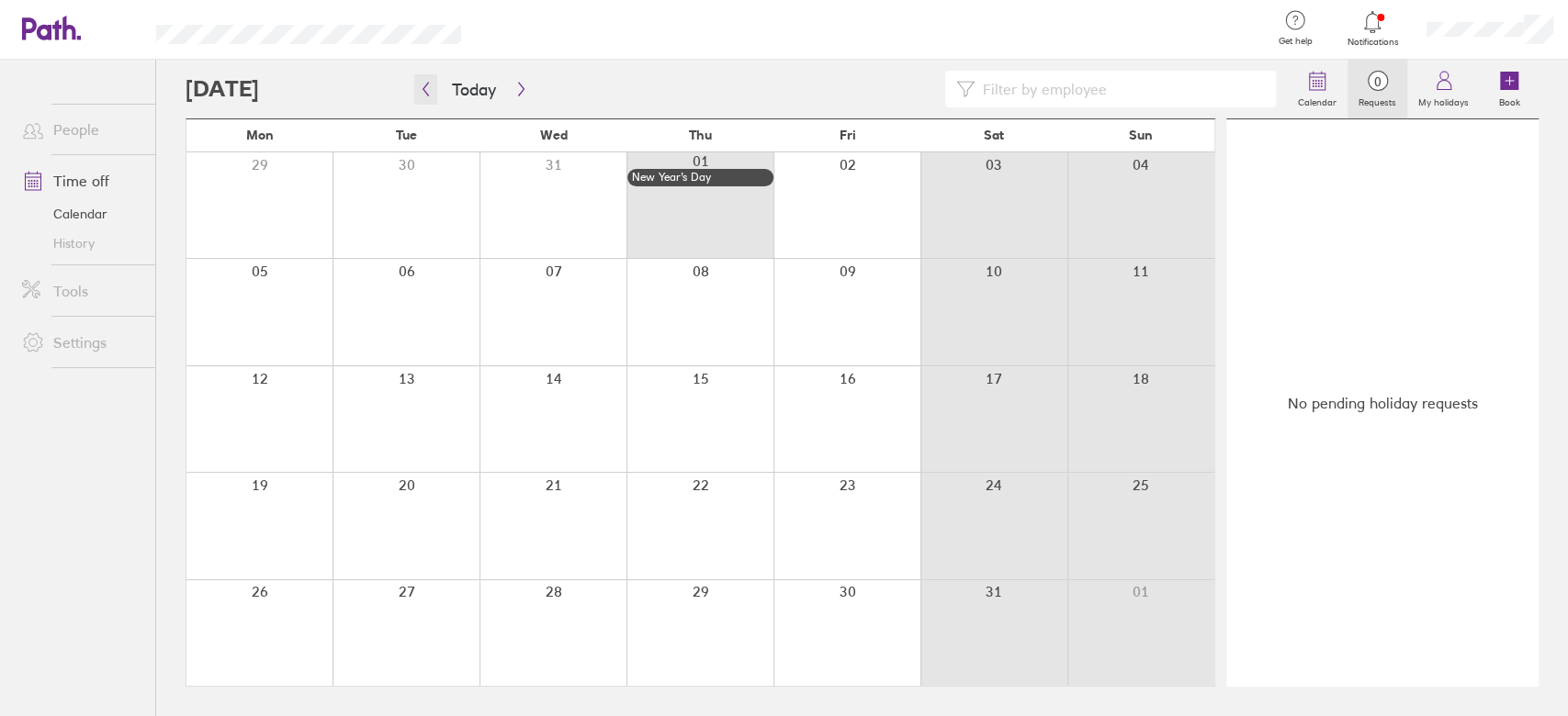 click 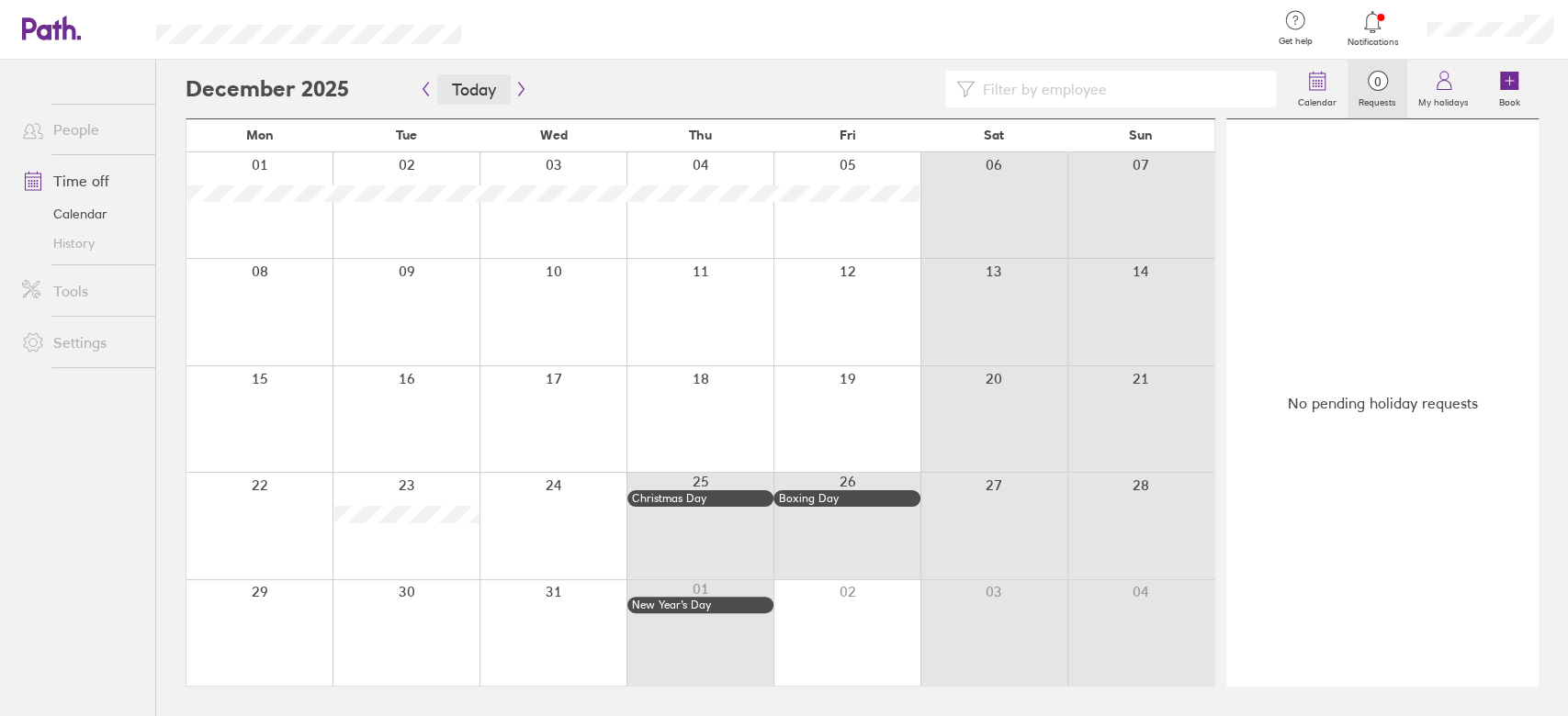 click on "Today" at bounding box center (474, 89) 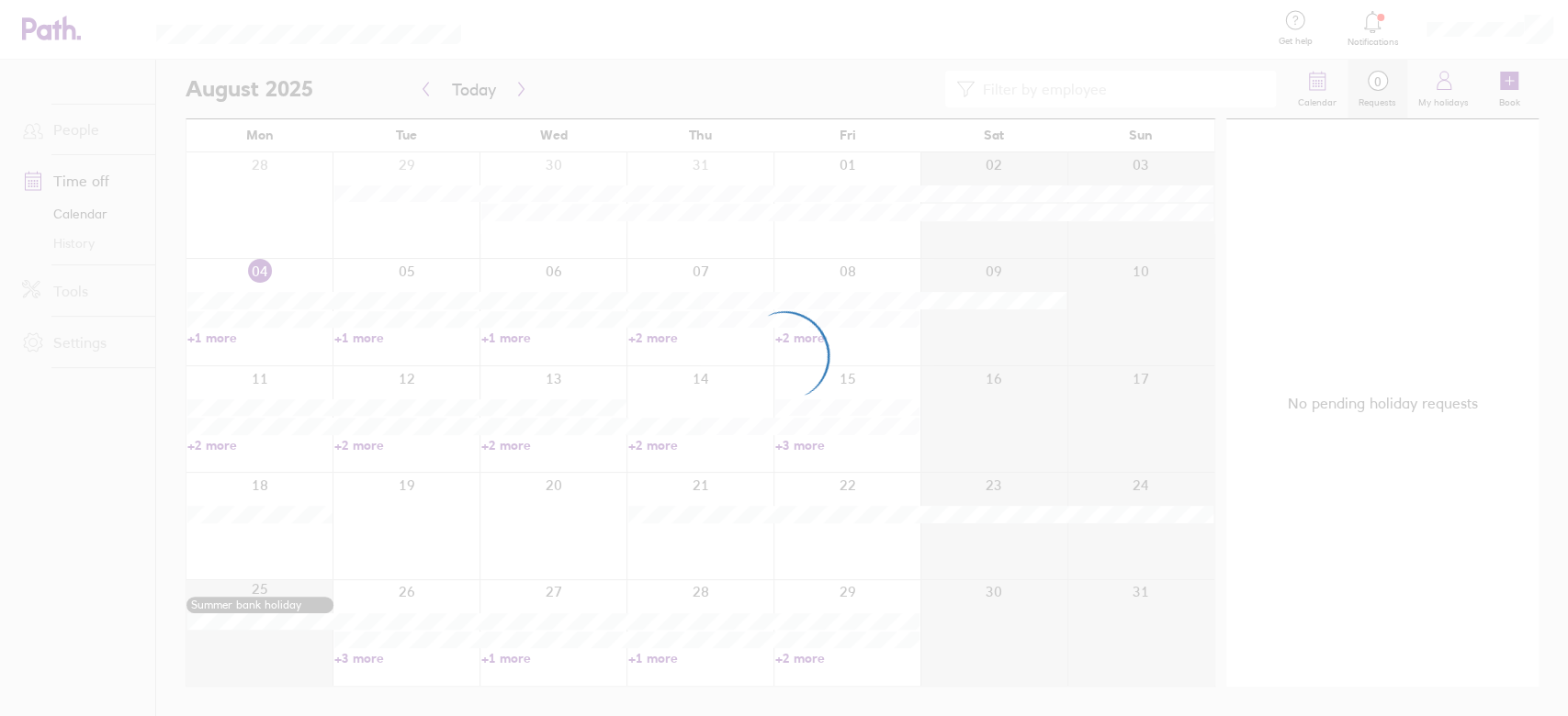 click at bounding box center [784, 358] 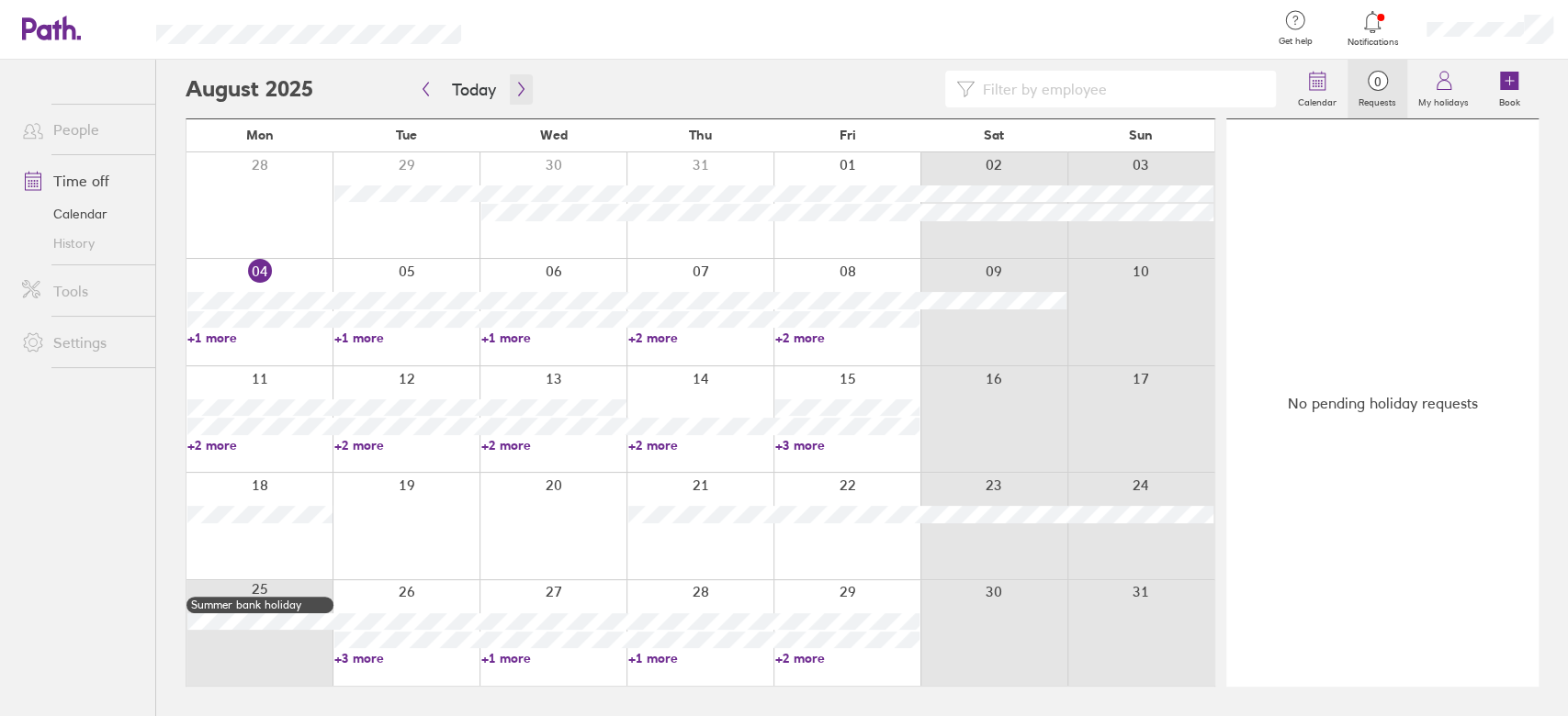 click 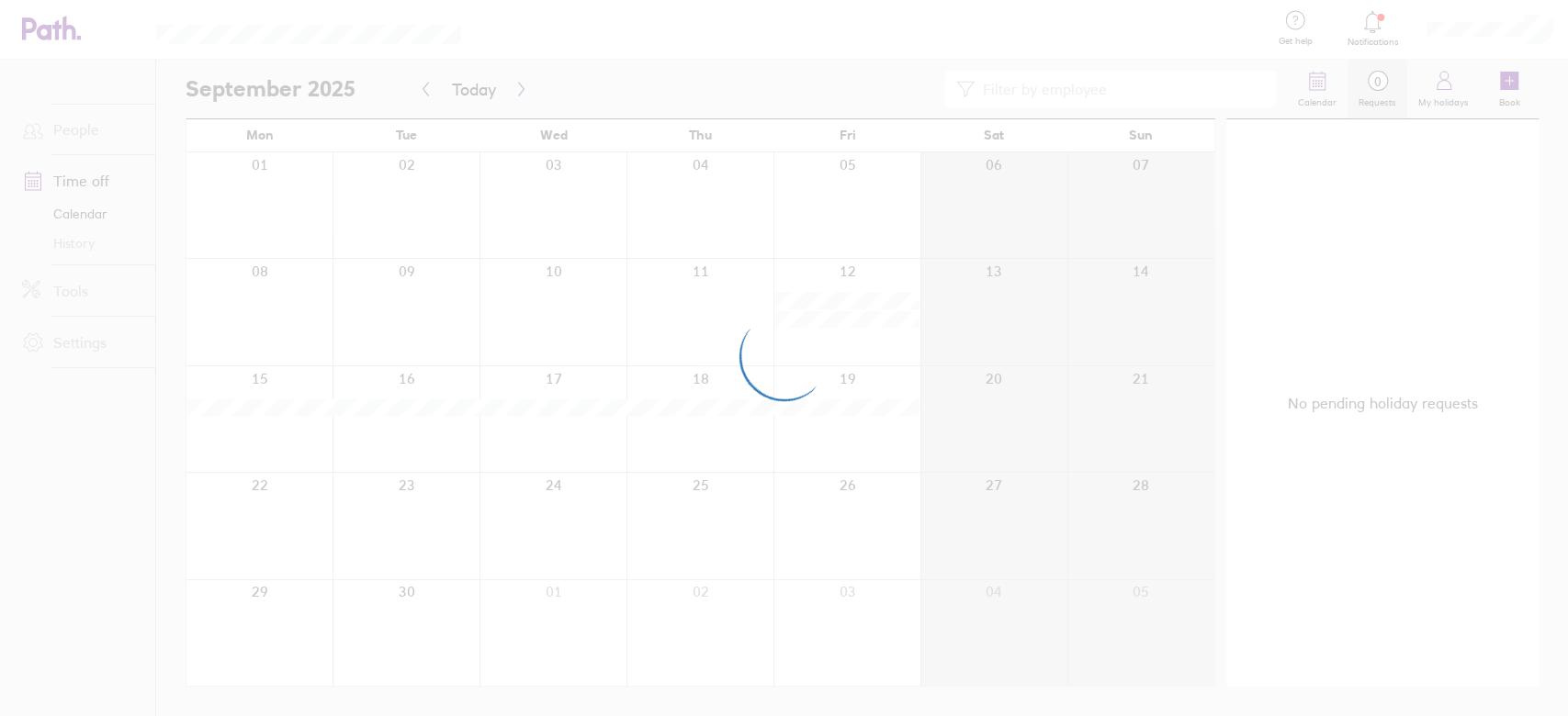 click at bounding box center (784, 358) 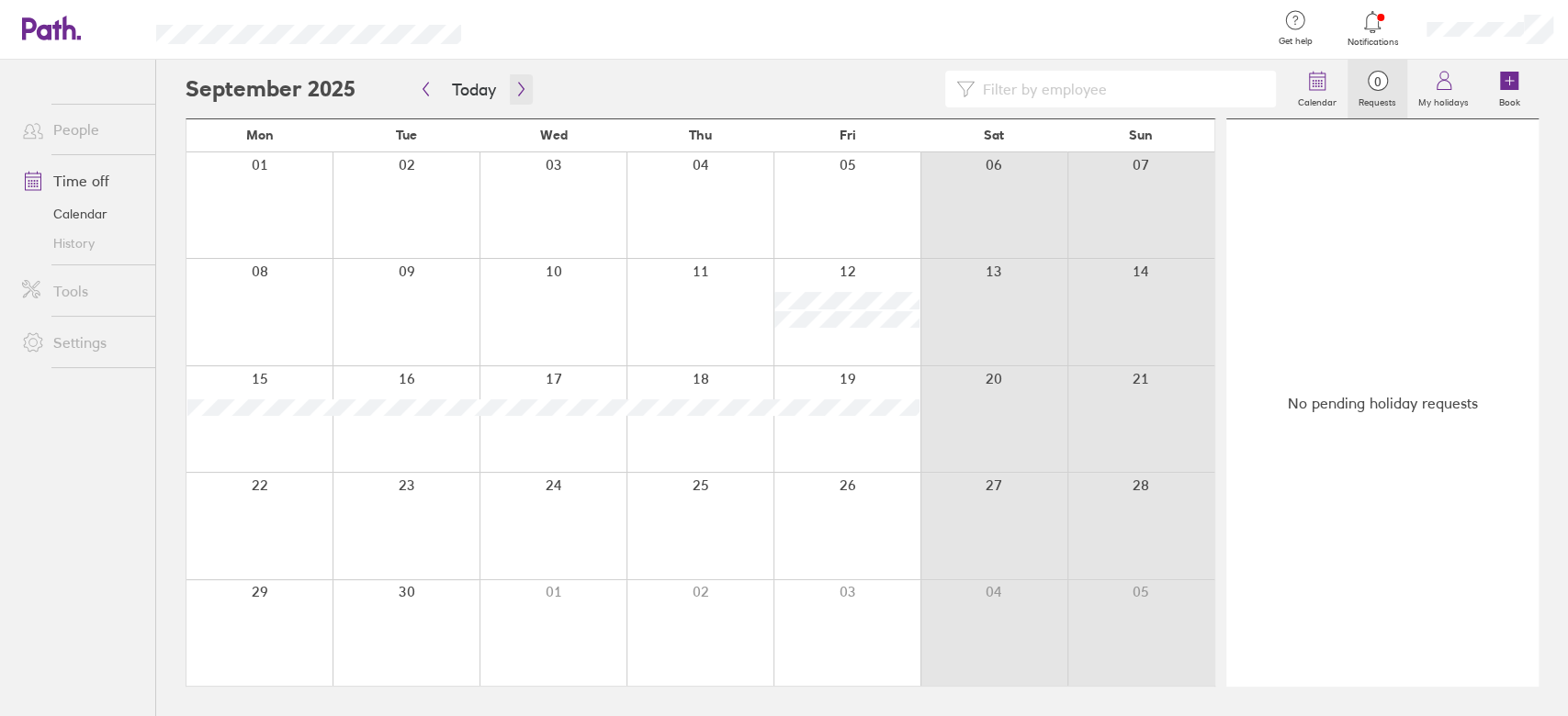 click 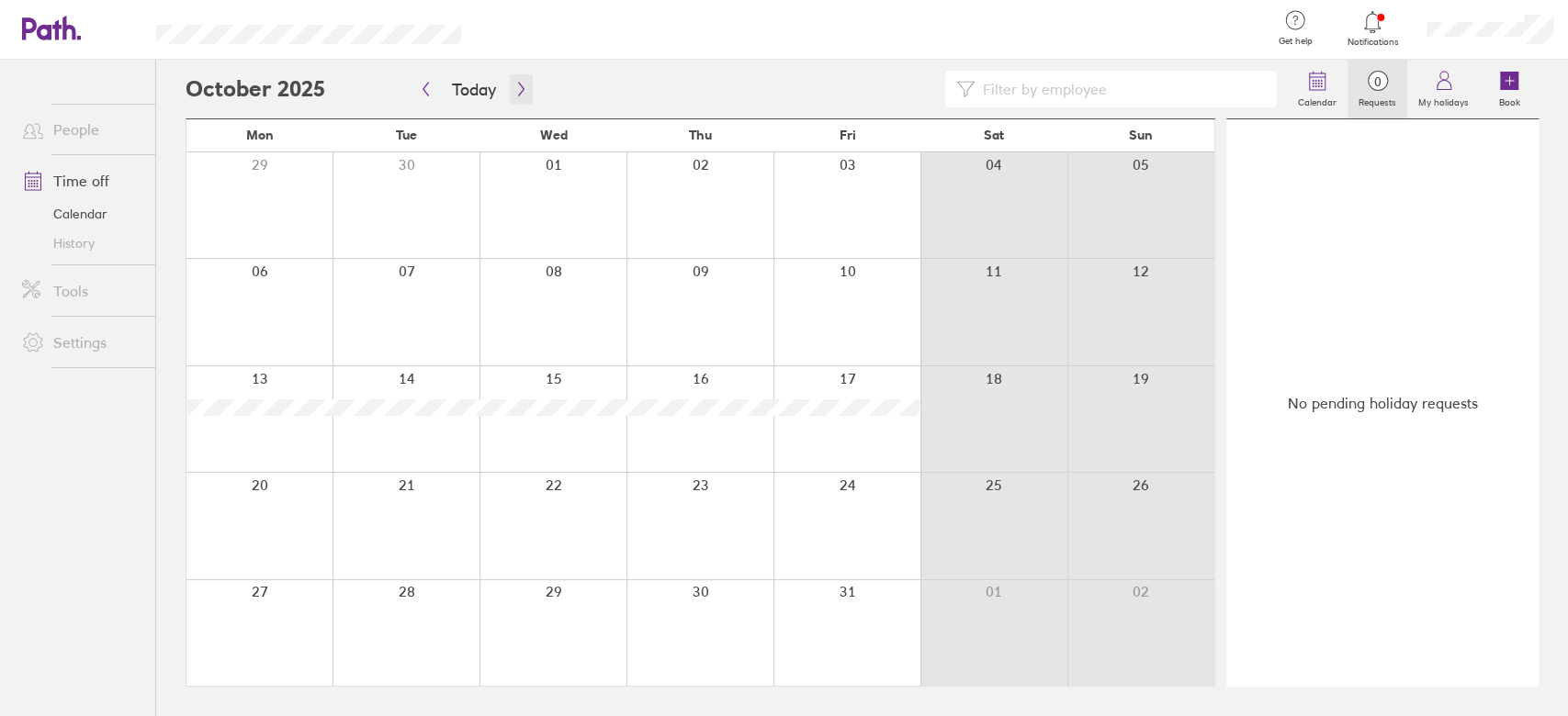 click 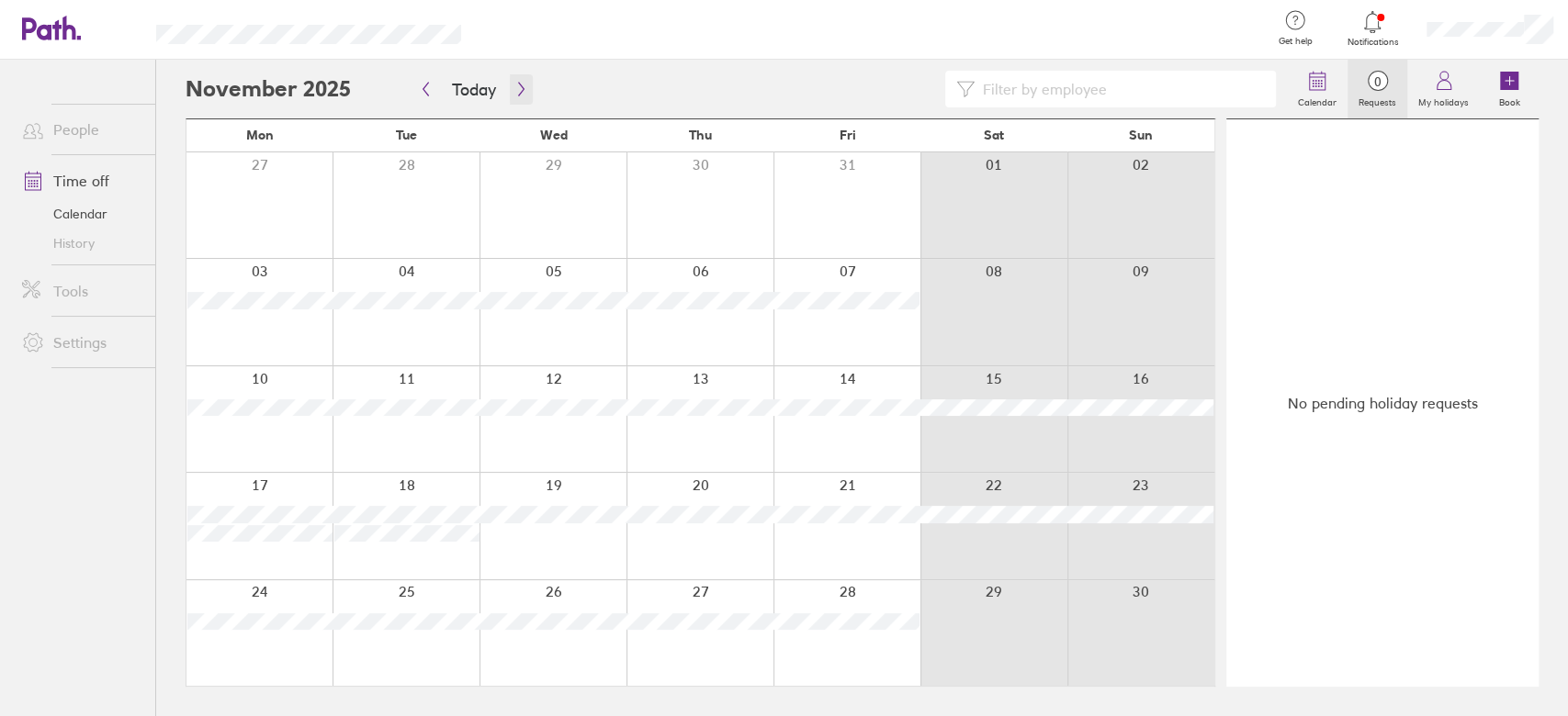 click 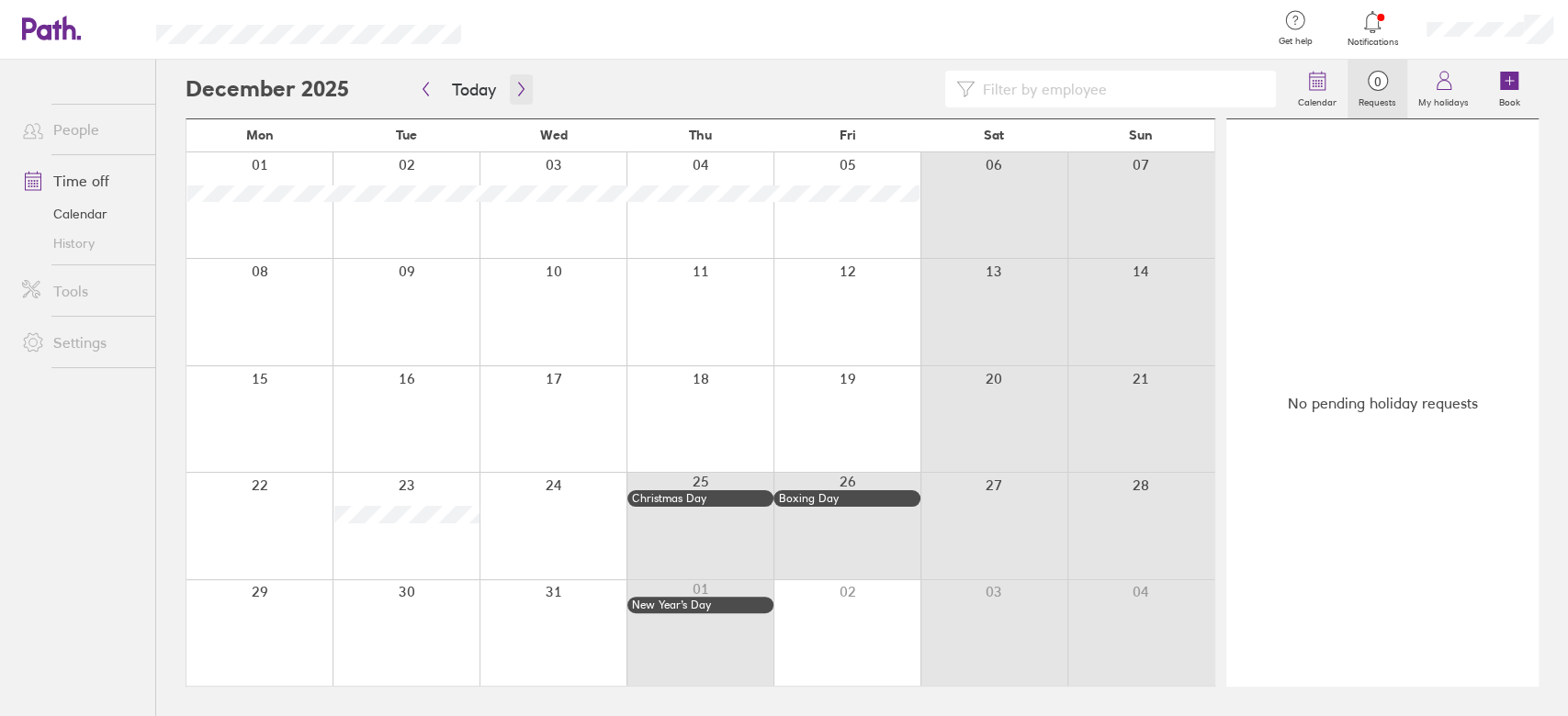 click 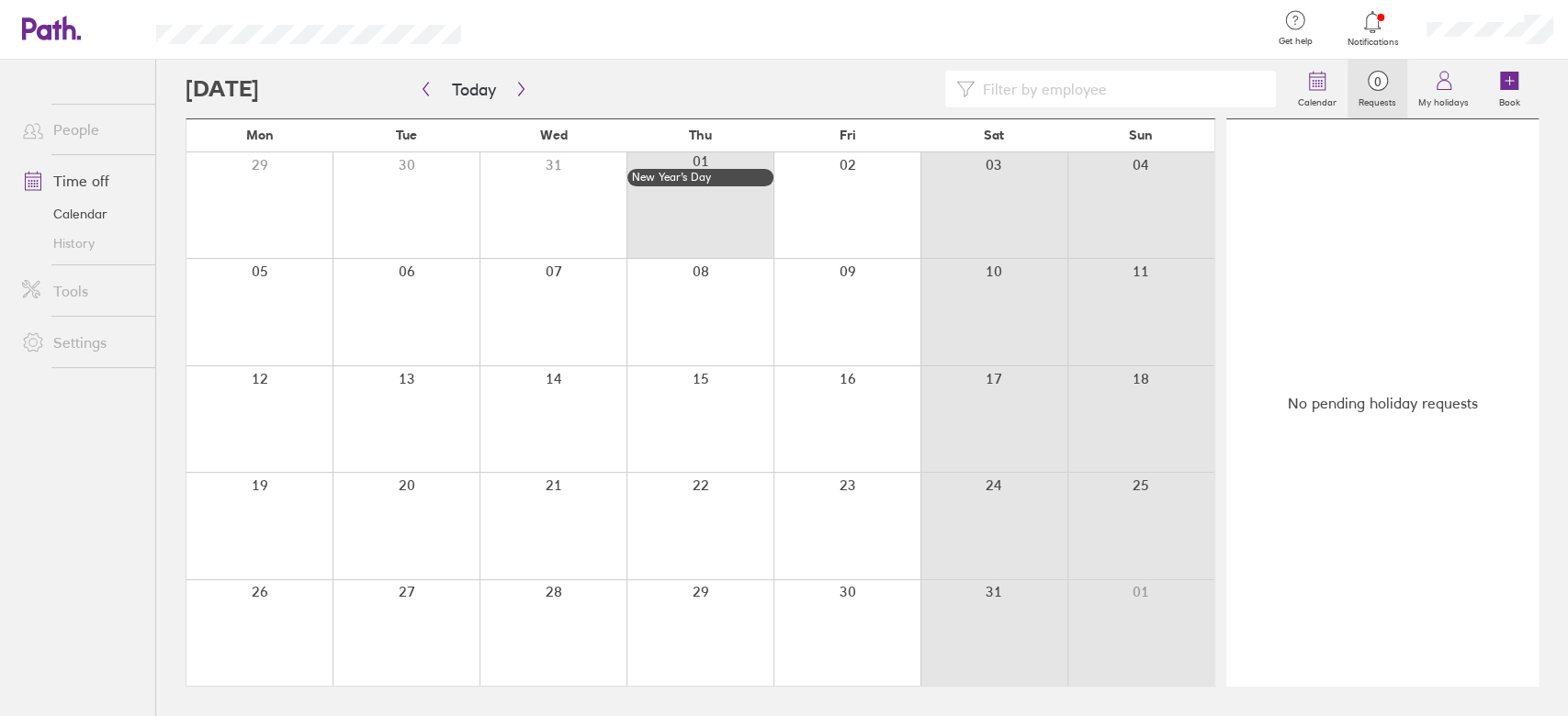 click at bounding box center (700, 419) 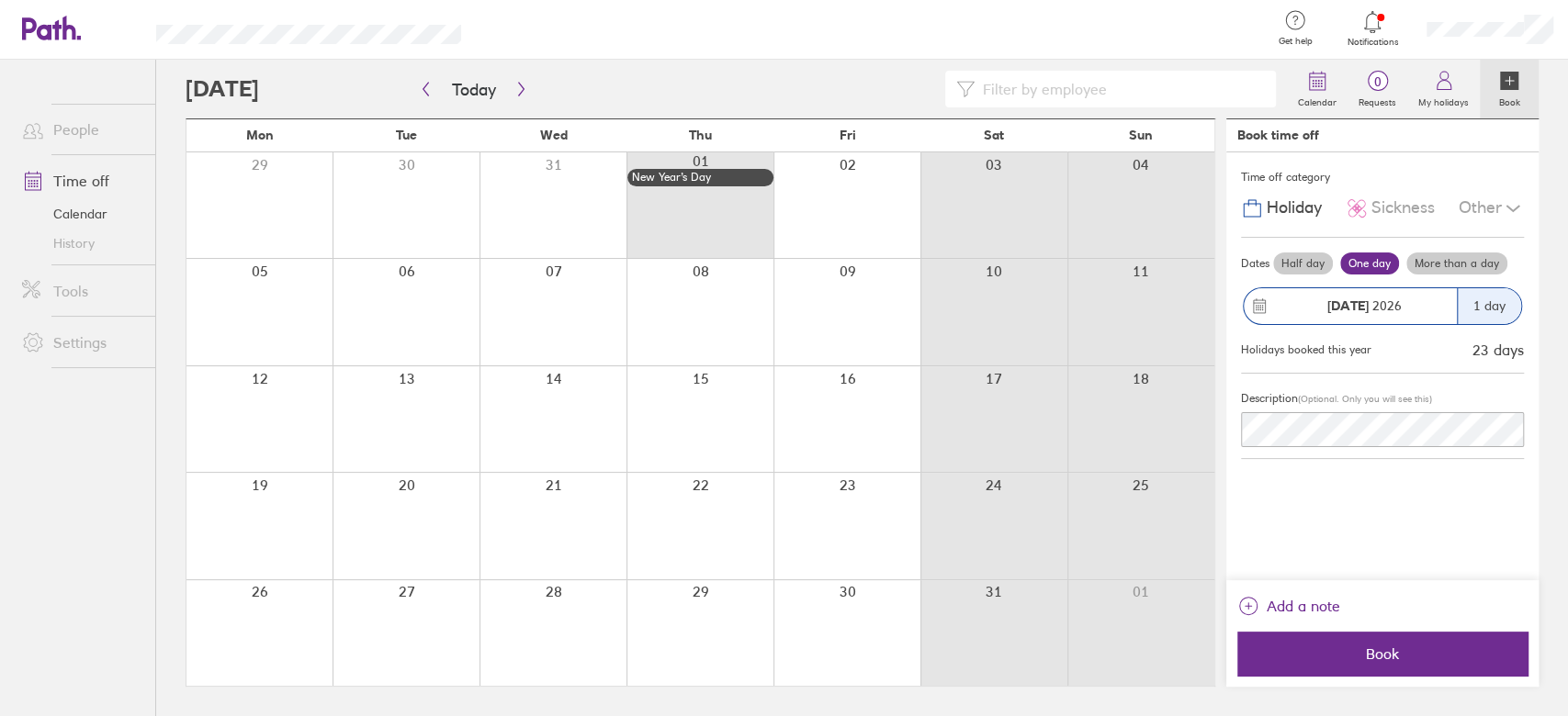 click at bounding box center (847, 419) 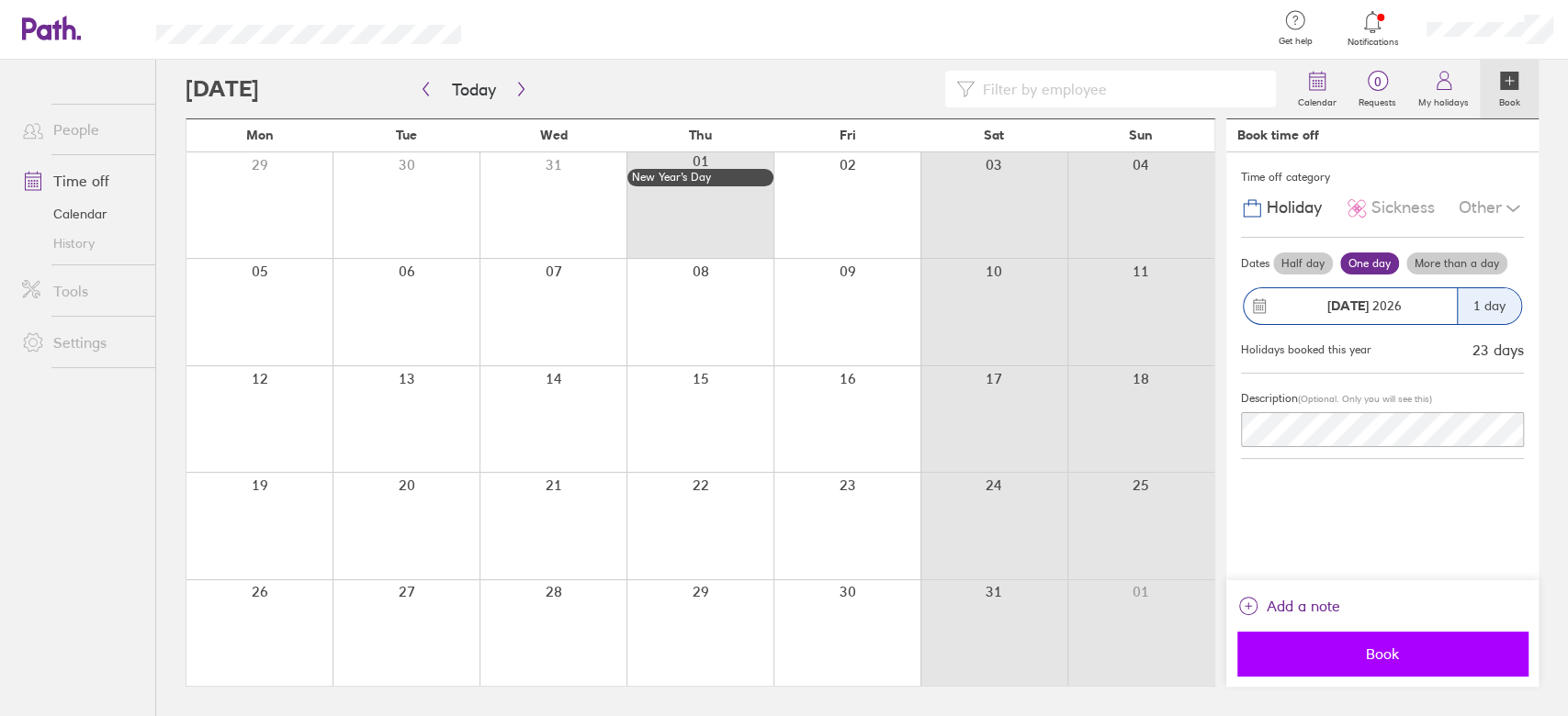 click on "Book" at bounding box center (1382, 654) 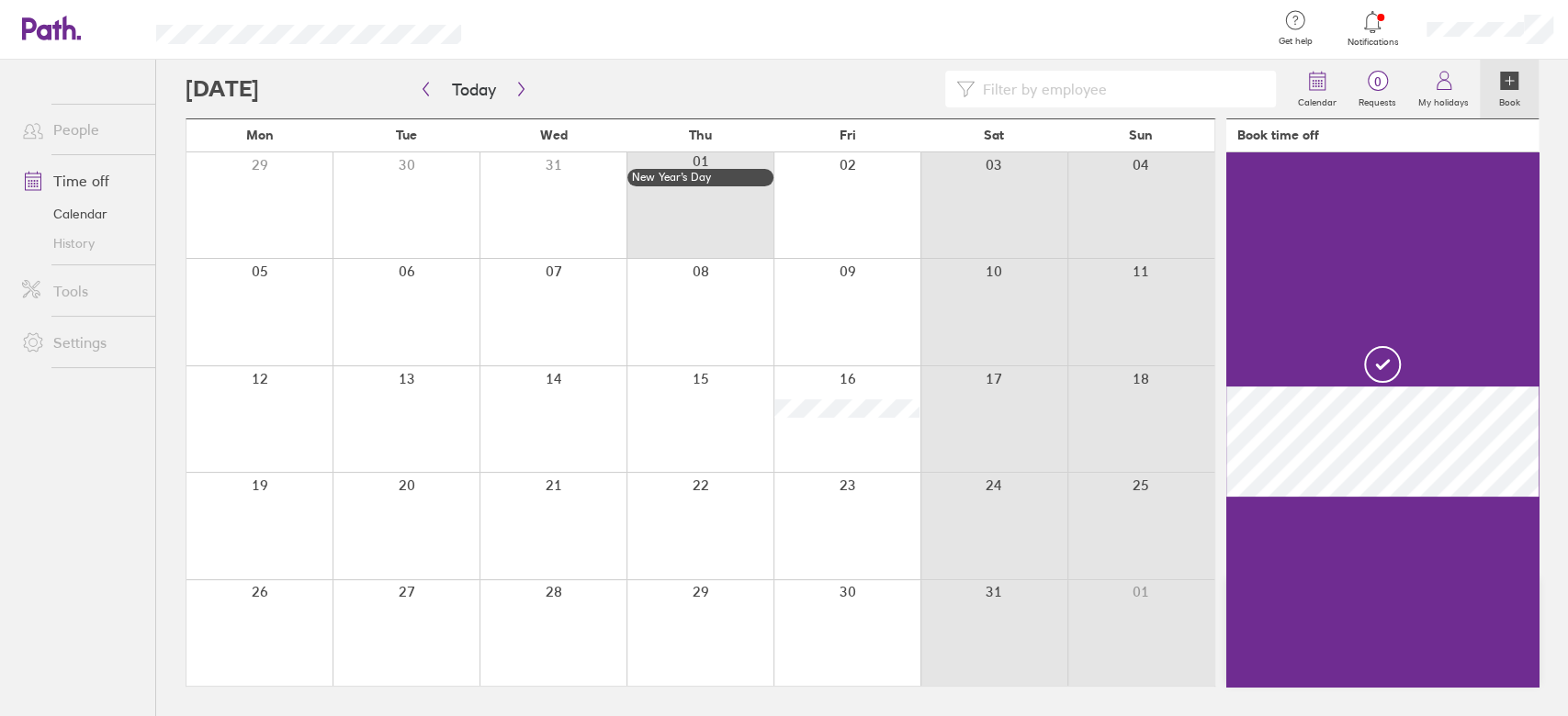 click 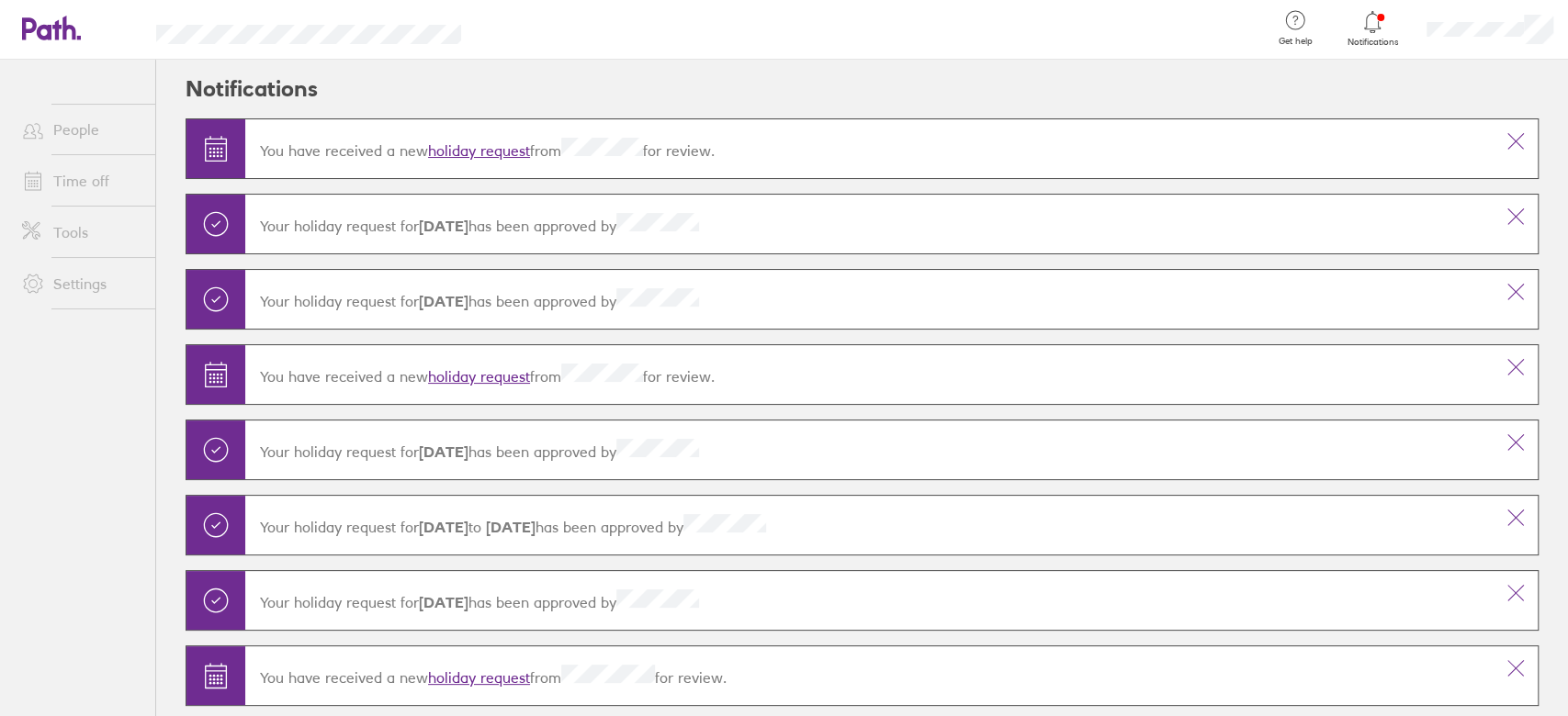 click on "Time off" at bounding box center (81, 181) 